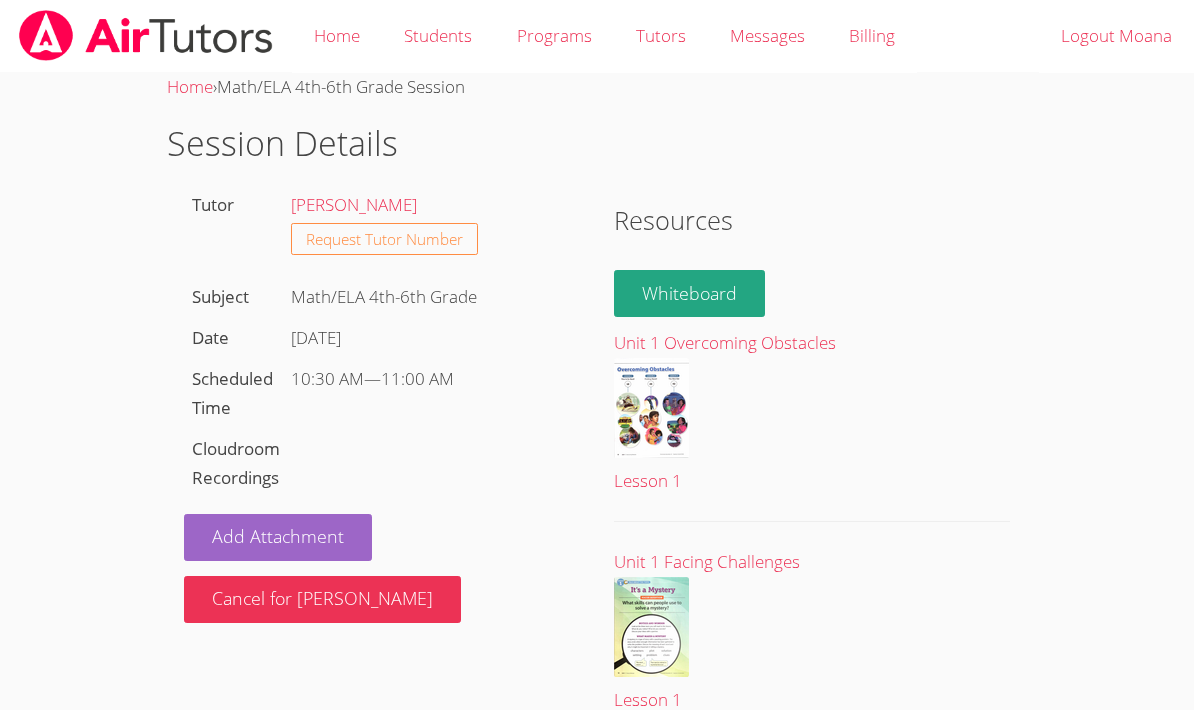scroll, scrollTop: 138, scrollLeft: 15, axis: both 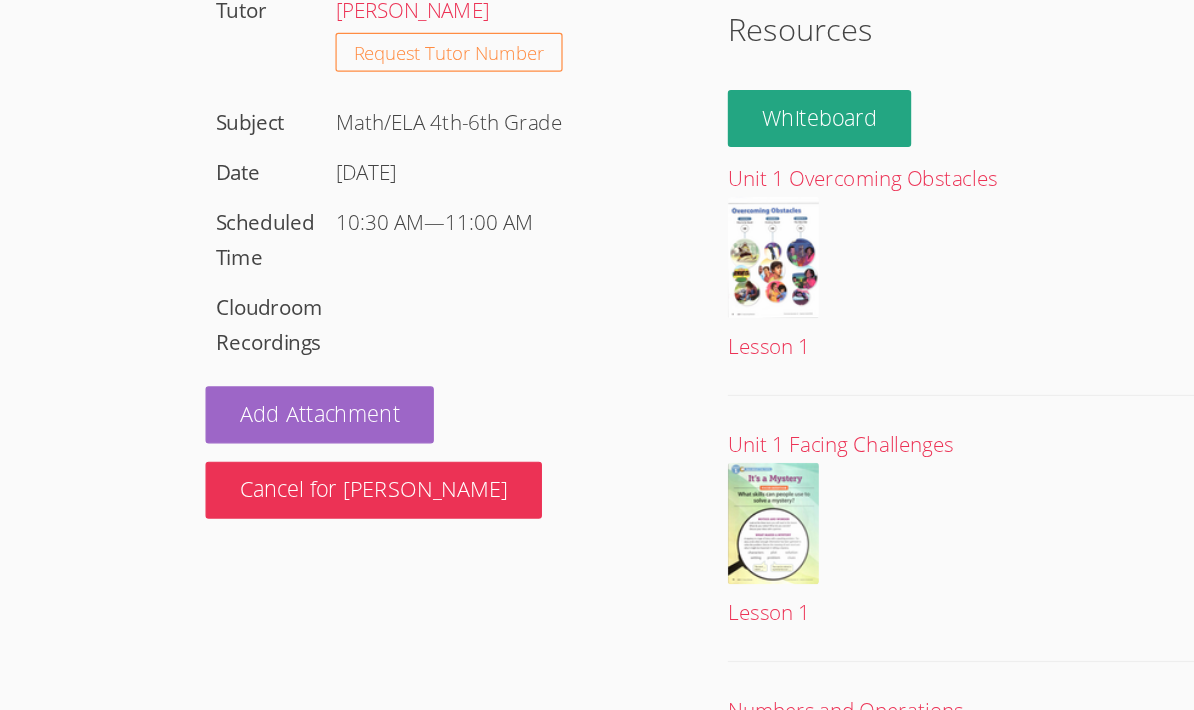 click on "Add Attachment" at bounding box center (278, 399) 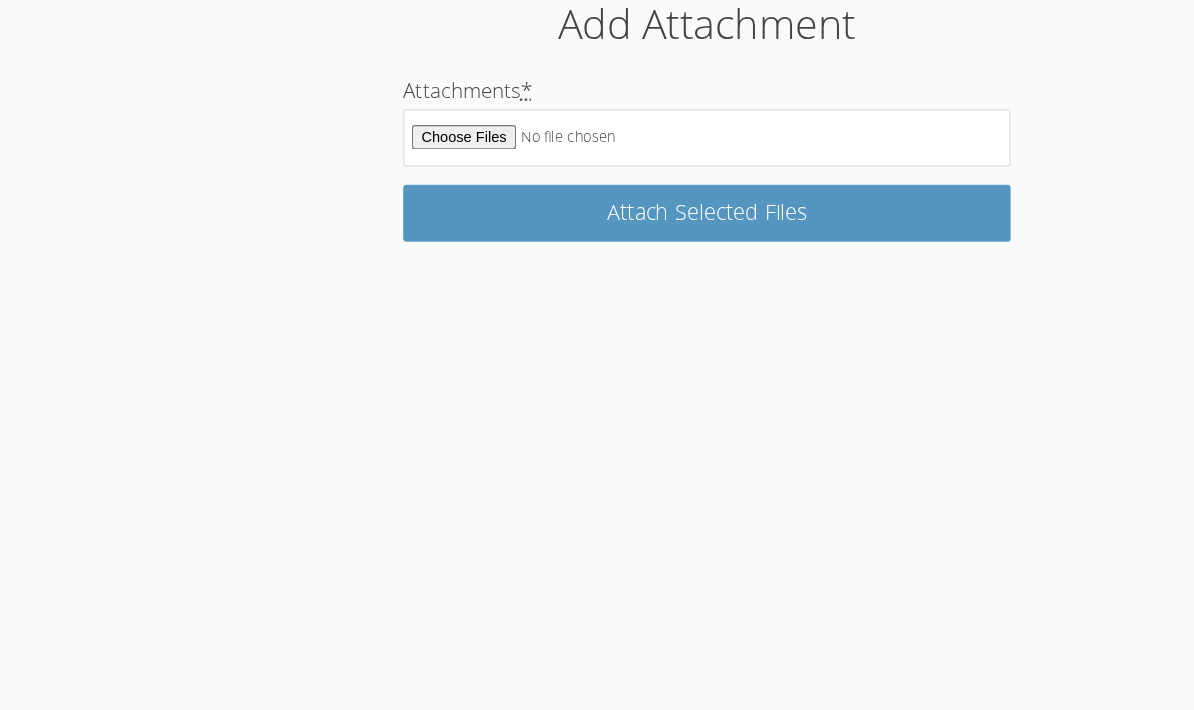 scroll, scrollTop: 0, scrollLeft: 0, axis: both 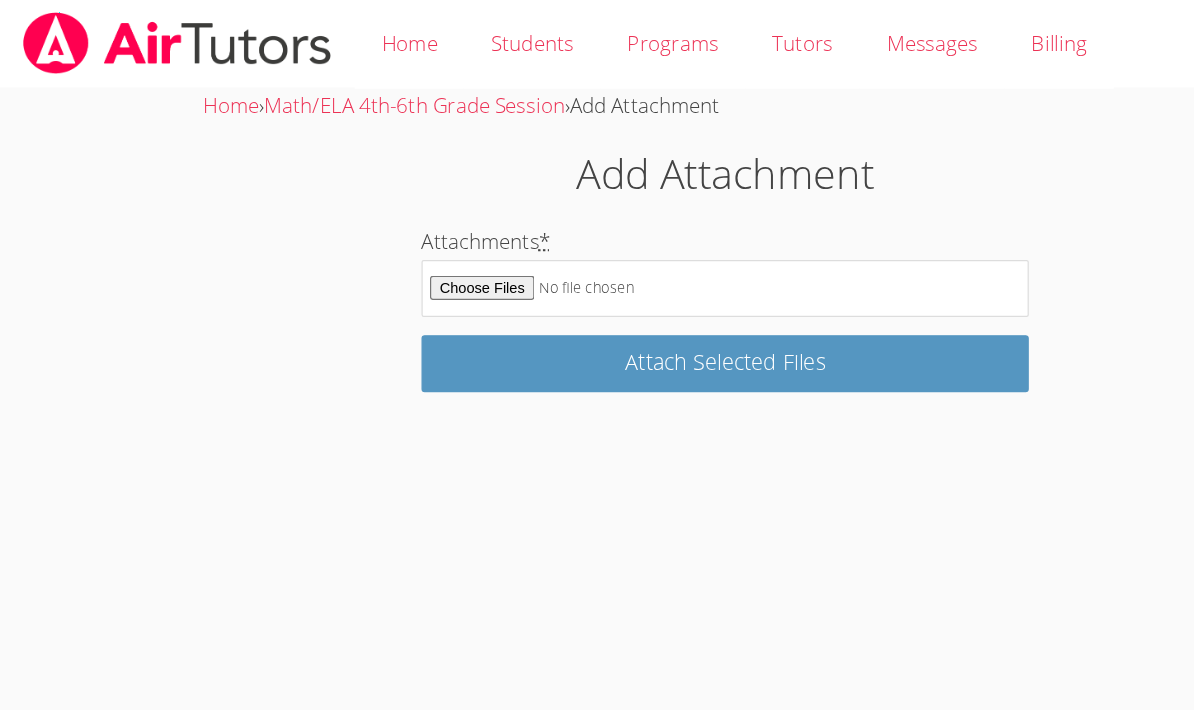 click on "Home" at bounding box center [337, 36] 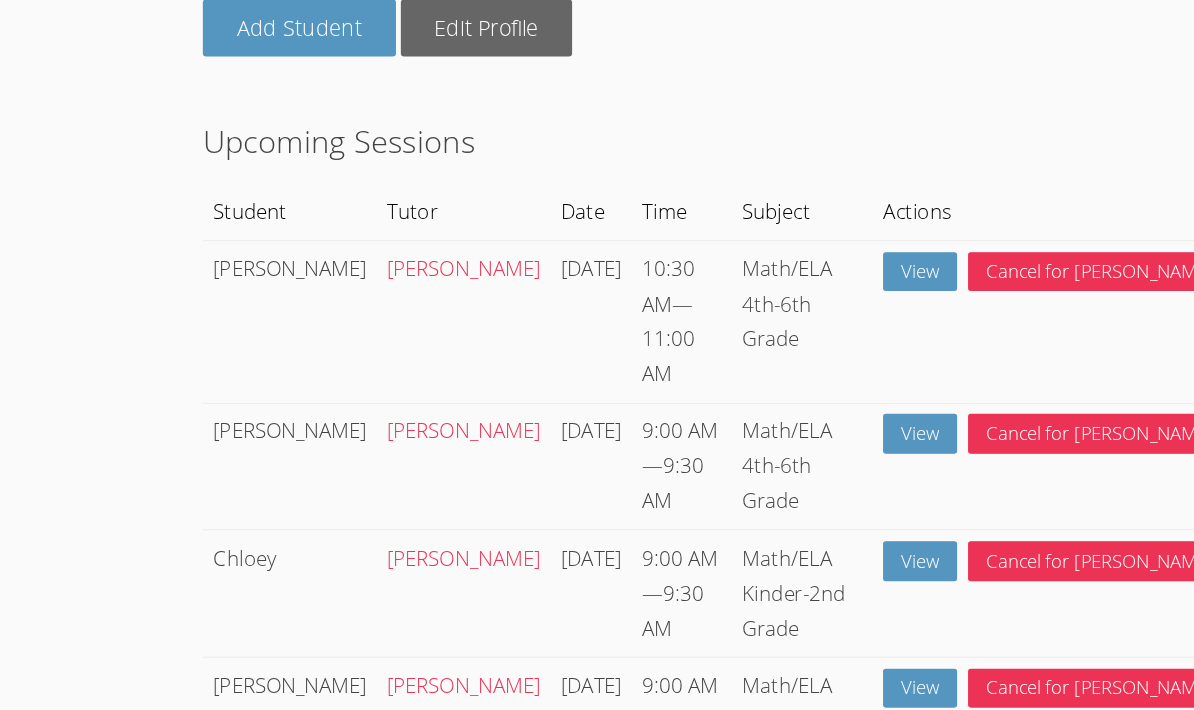scroll, scrollTop: 0, scrollLeft: 0, axis: both 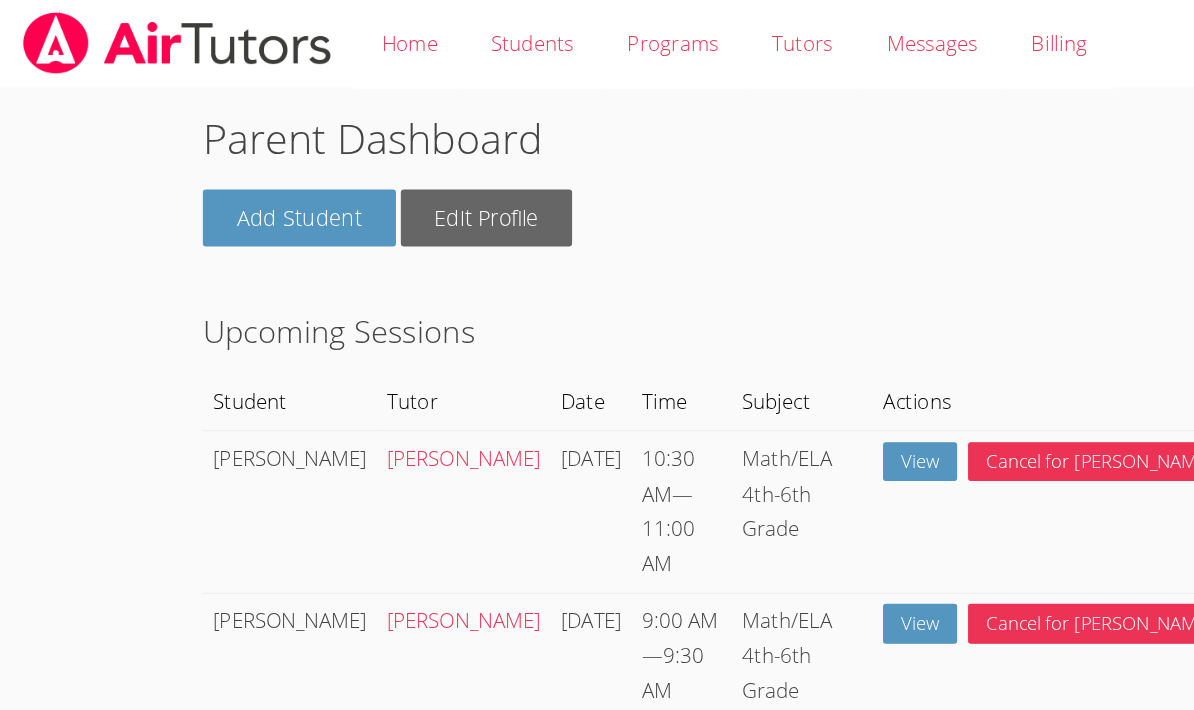 click on "Students" at bounding box center [438, 36] 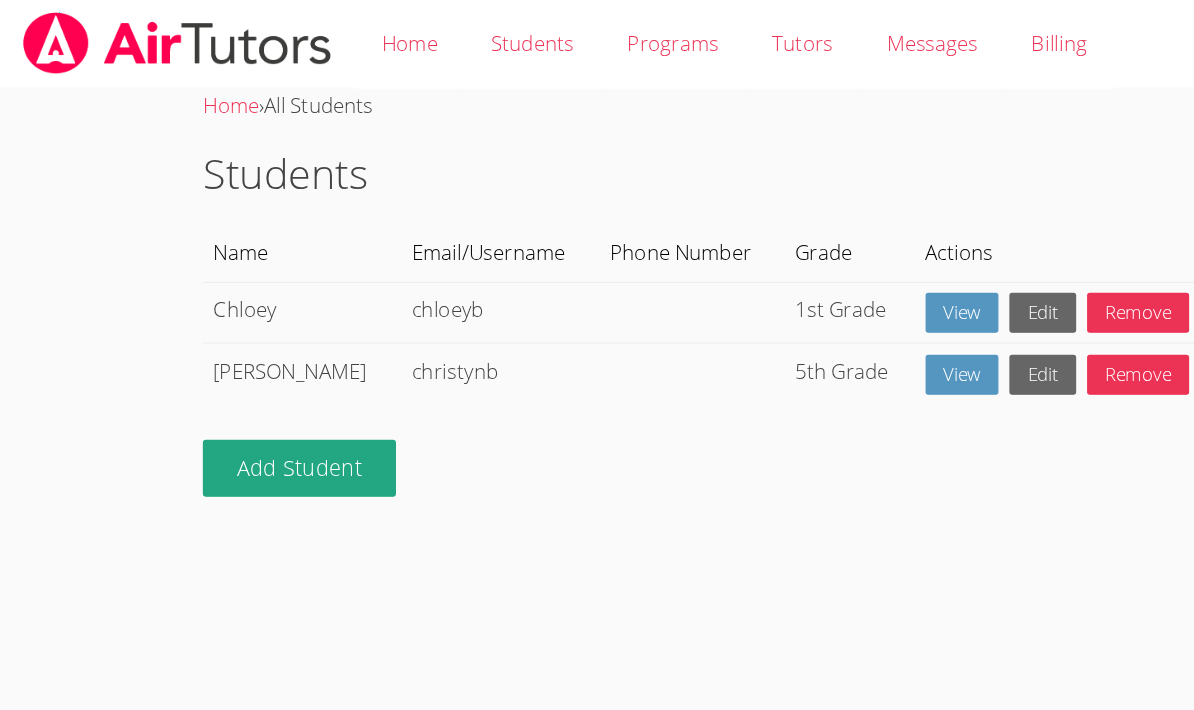 click on "Programs" at bounding box center [553, 36] 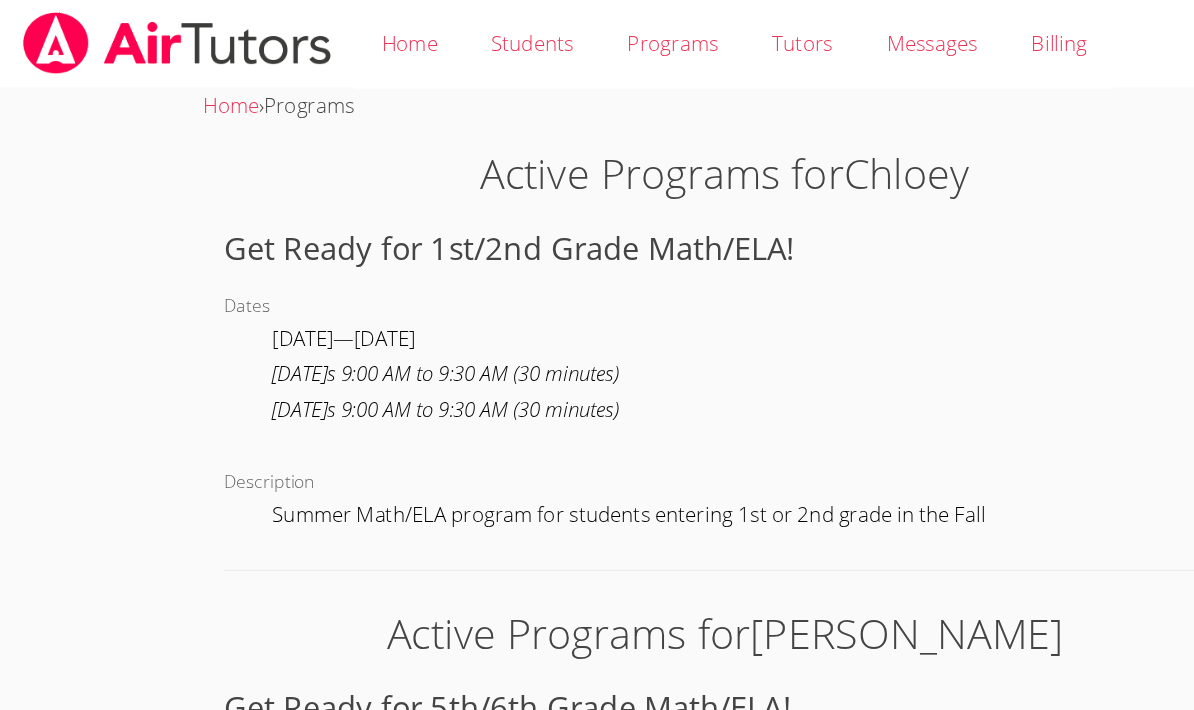 click on "Students" at bounding box center (438, 36) 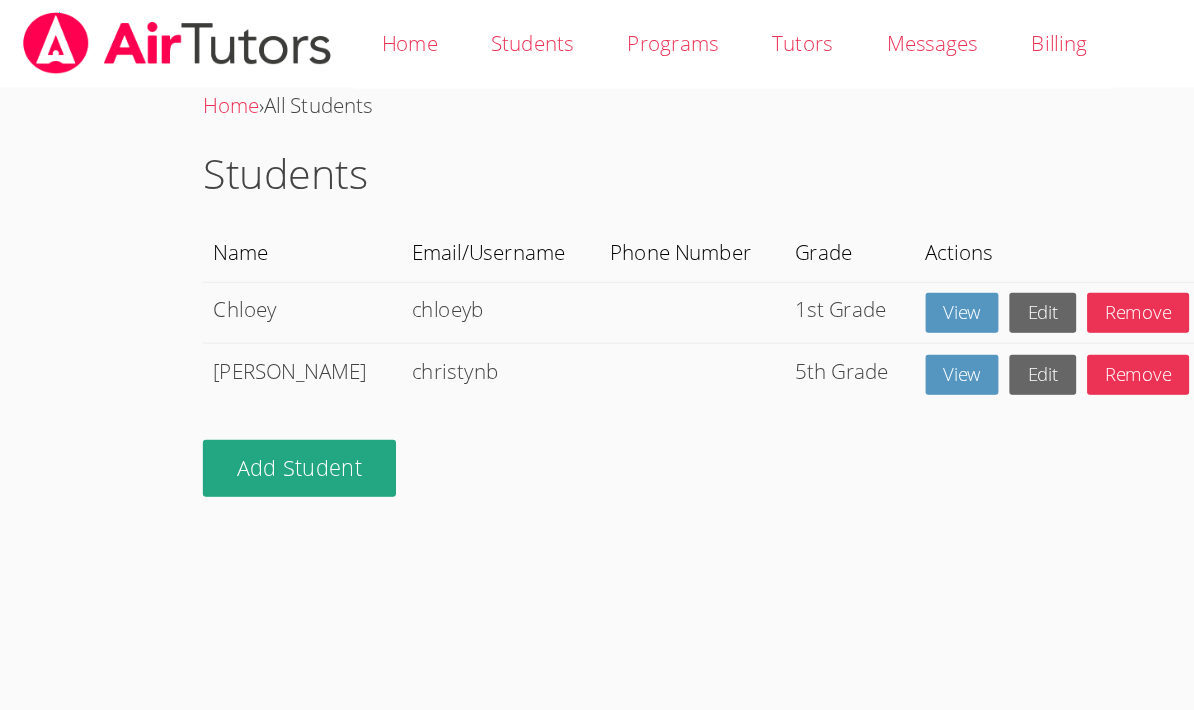 click on "Tutors" at bounding box center [661, 36] 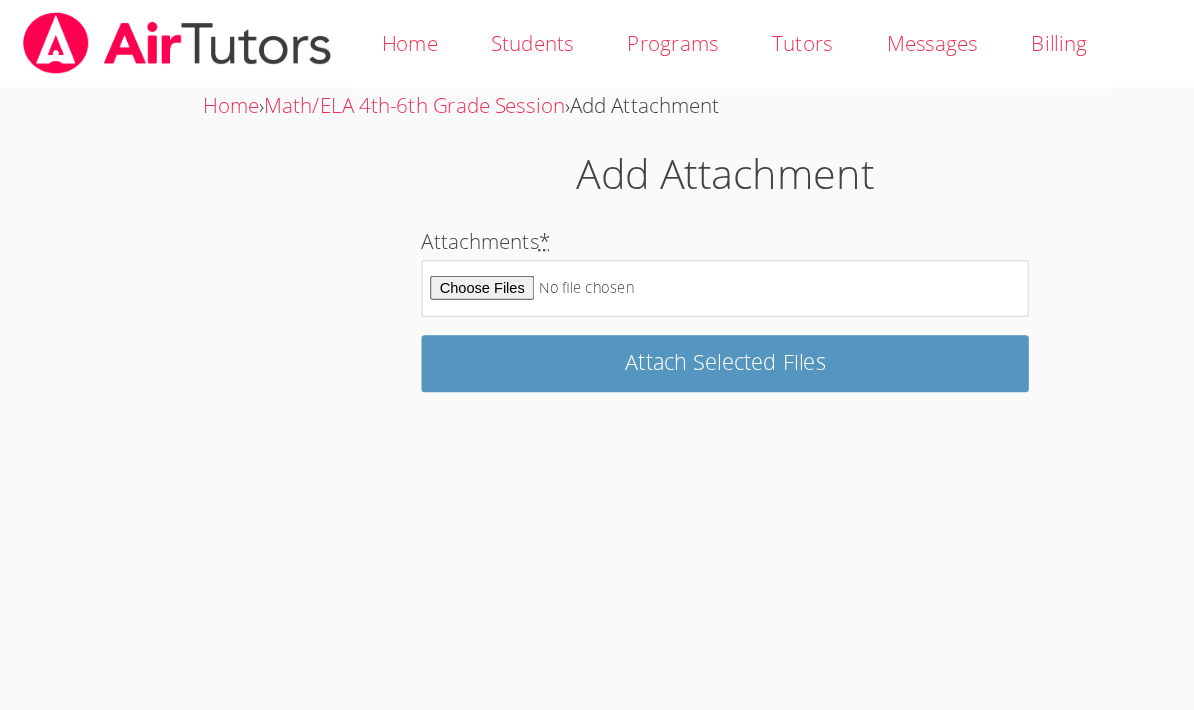 scroll, scrollTop: 77, scrollLeft: 0, axis: vertical 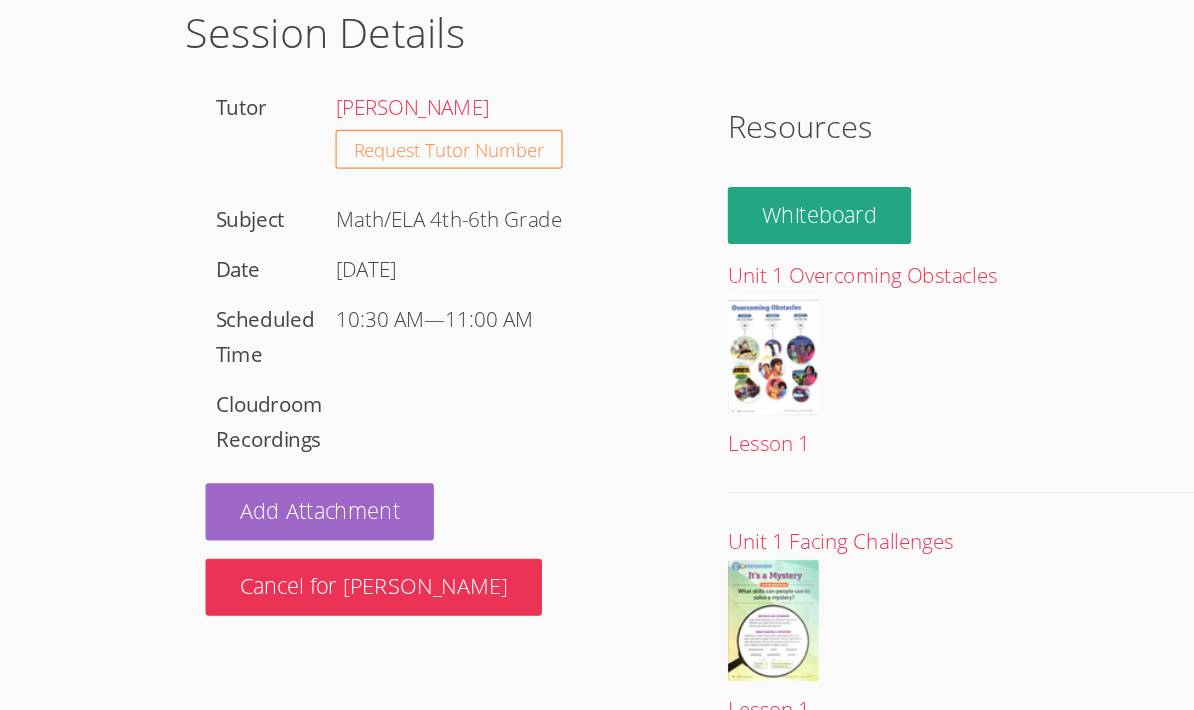 click on "Request Tutor Number" at bounding box center [384, 162] 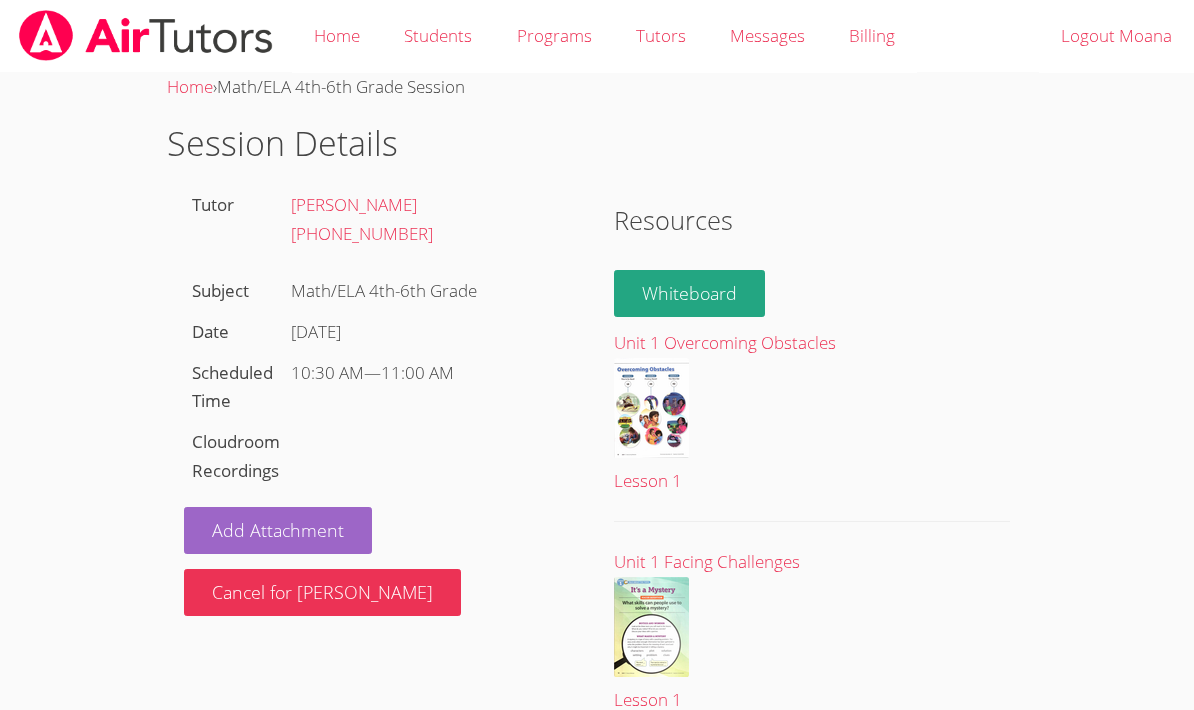 scroll, scrollTop: 0, scrollLeft: 0, axis: both 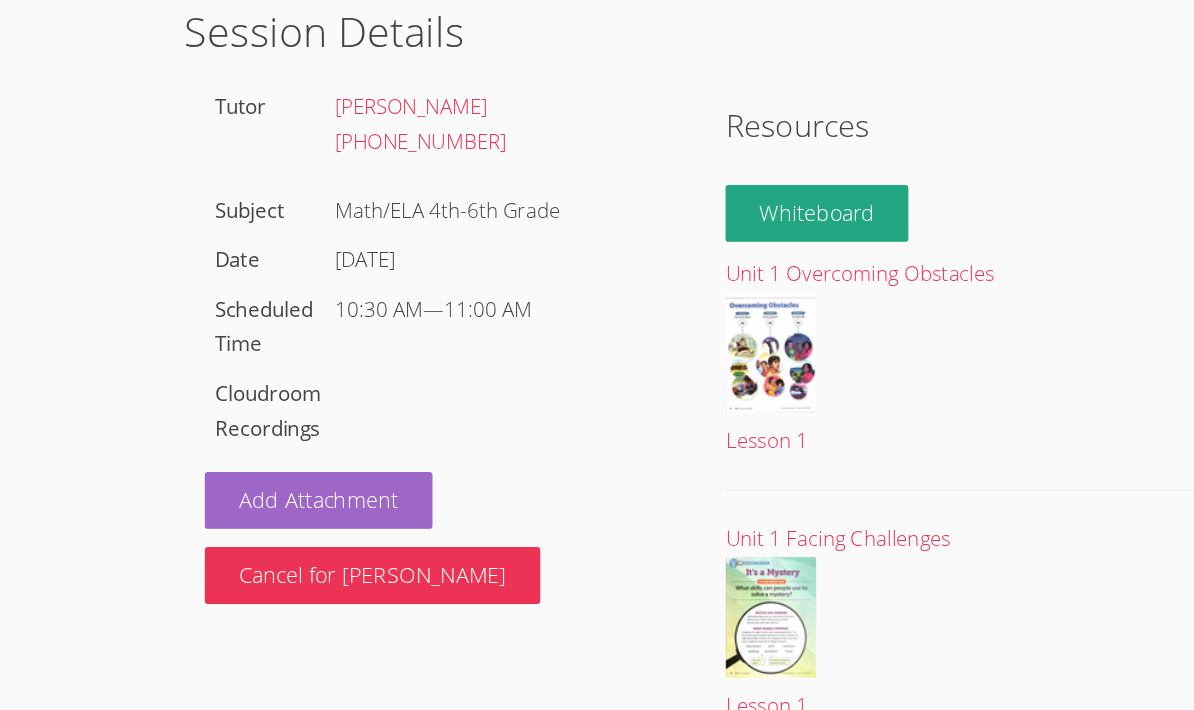 click on "Tutor Ilinke [PERSON_NAME] [PHONE_NUMBER] Subject Math/ELA 4th-6th Grade Date [DATE] Scheduled Time 10:30 AM  —  11:00 AM Cloudroom Recordings" at bounding box center (381, 303) 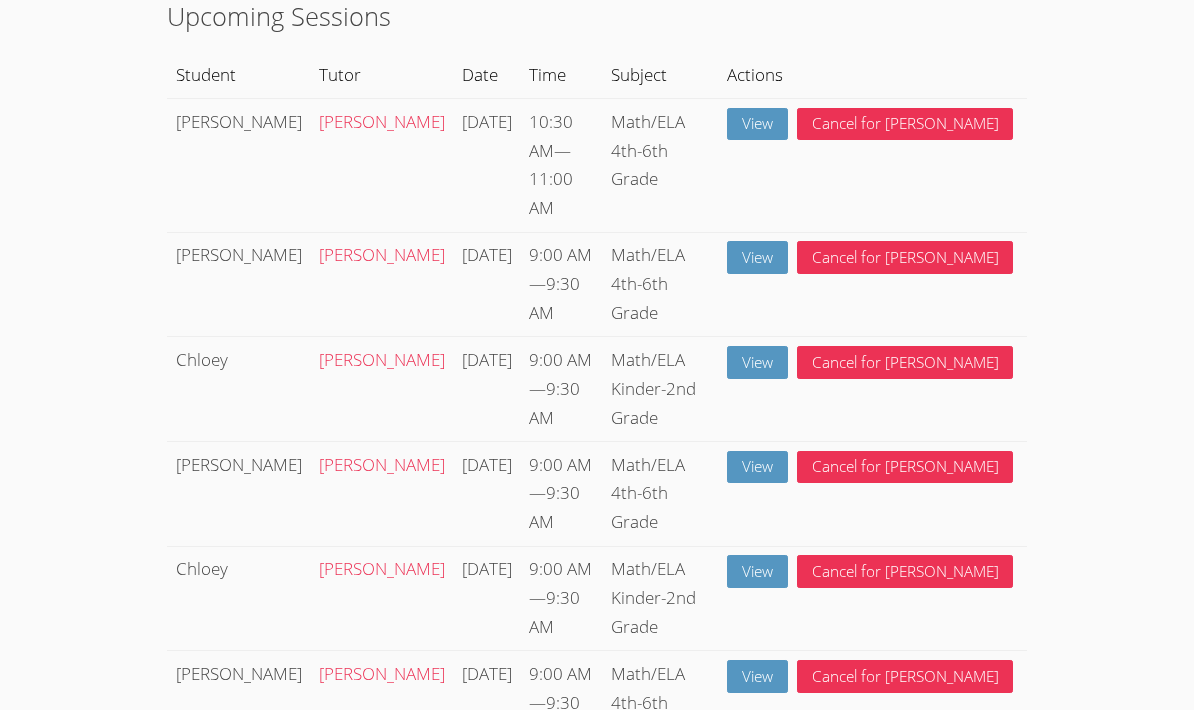 scroll, scrollTop: 0, scrollLeft: 0, axis: both 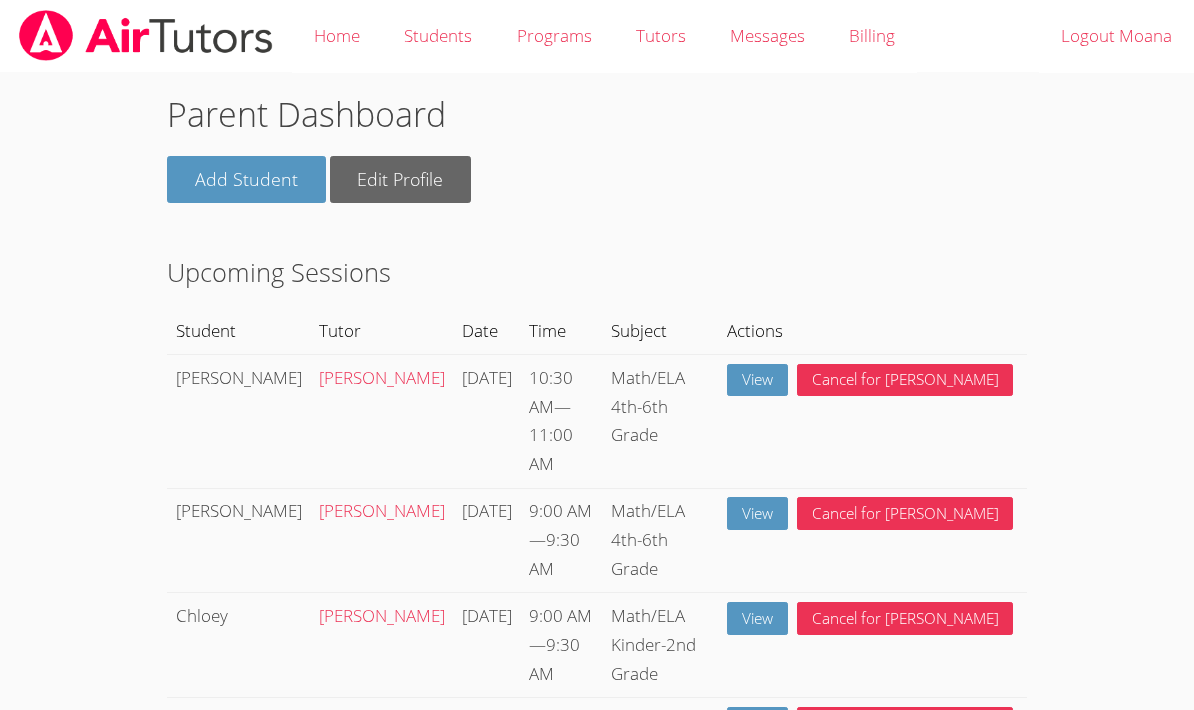 click on "[PERSON_NAME]" at bounding box center (382, 377) 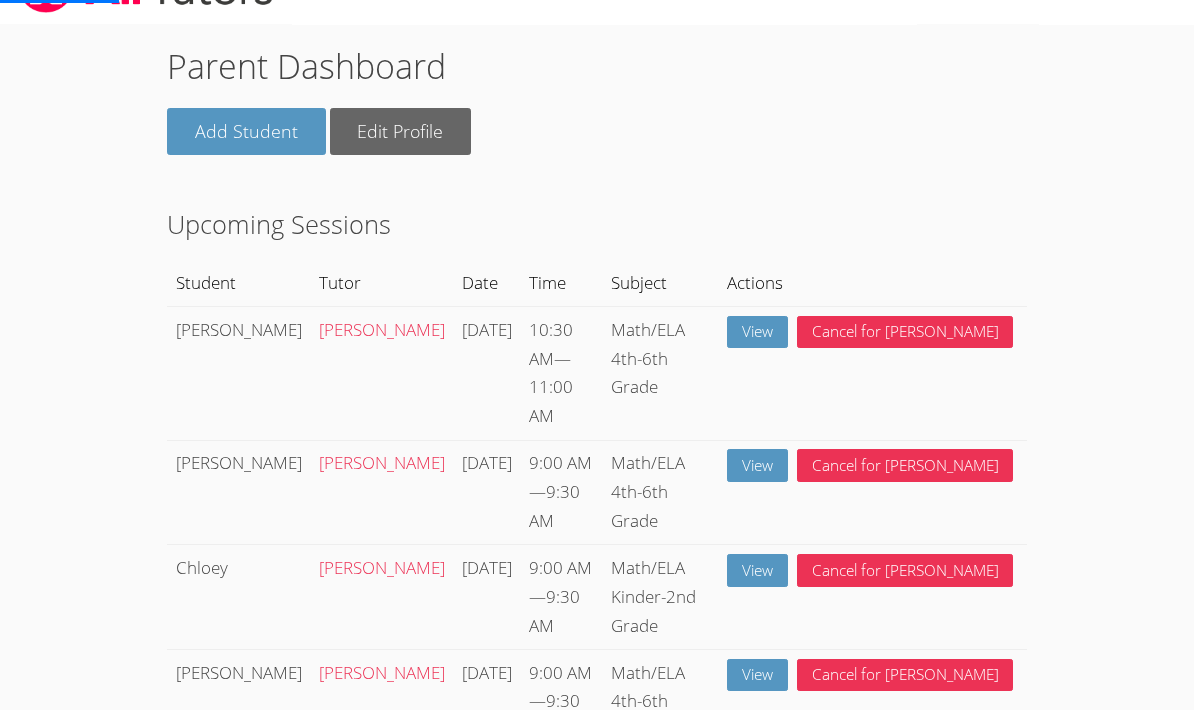 scroll, scrollTop: 0, scrollLeft: 0, axis: both 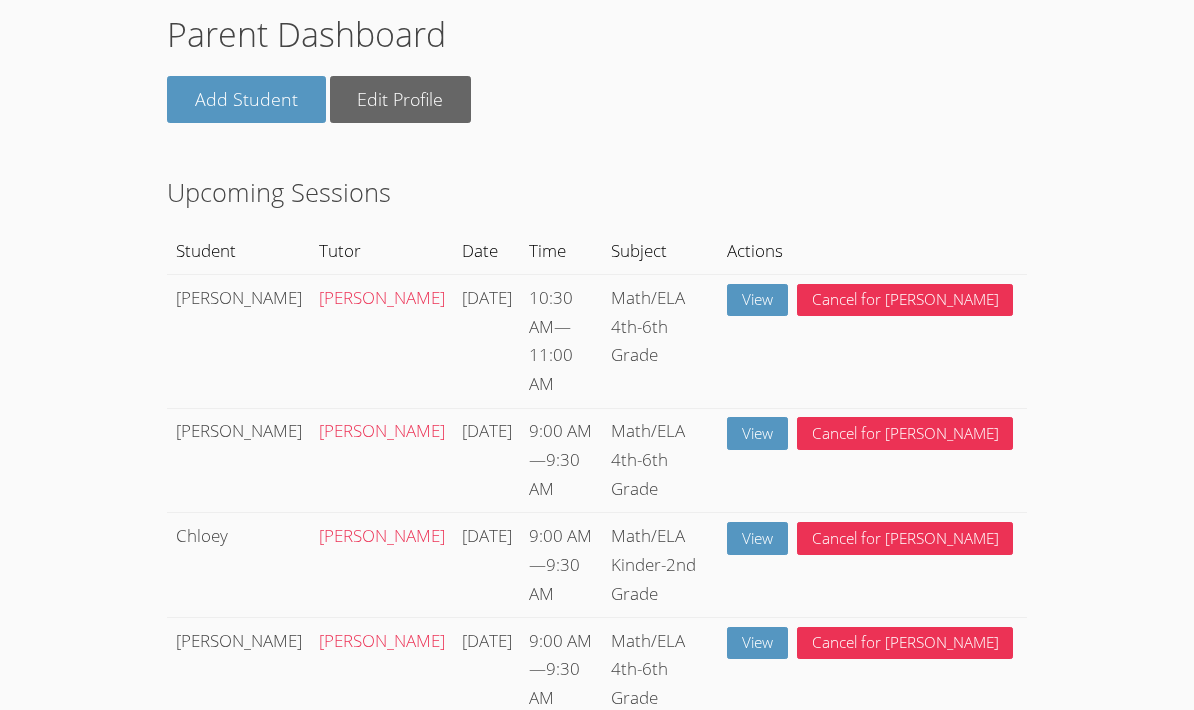 click on "[PERSON_NAME]" at bounding box center (238, 341) 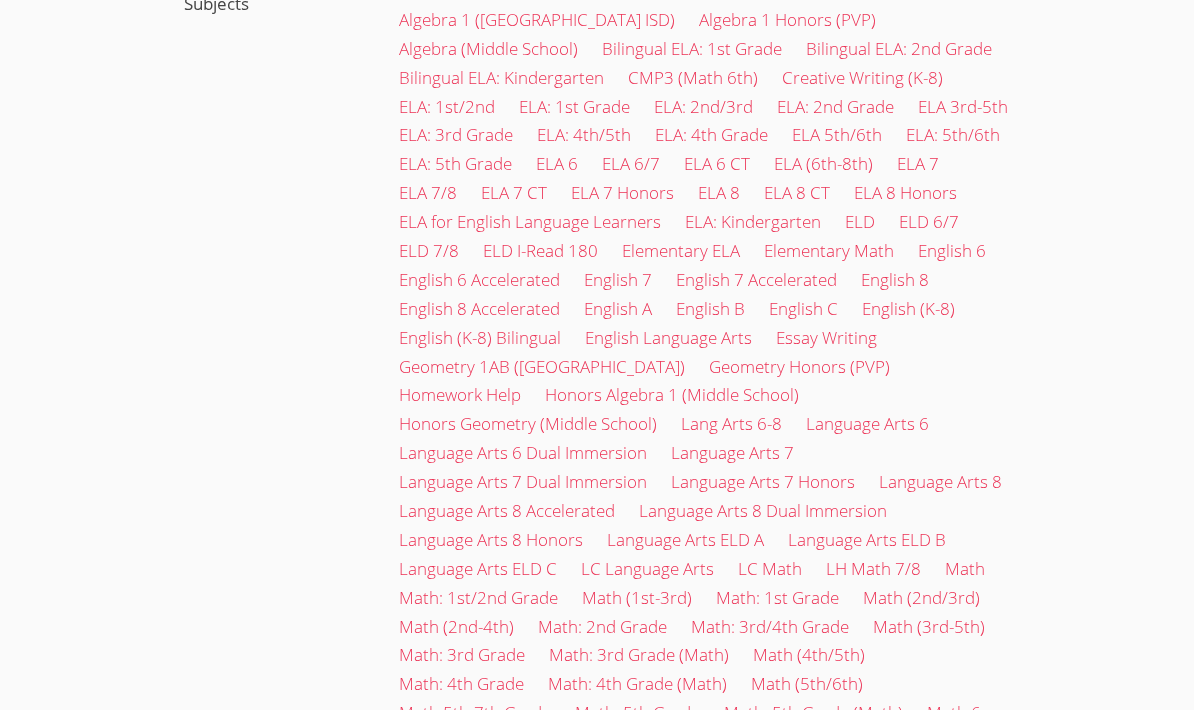 scroll, scrollTop: 808, scrollLeft: 0, axis: vertical 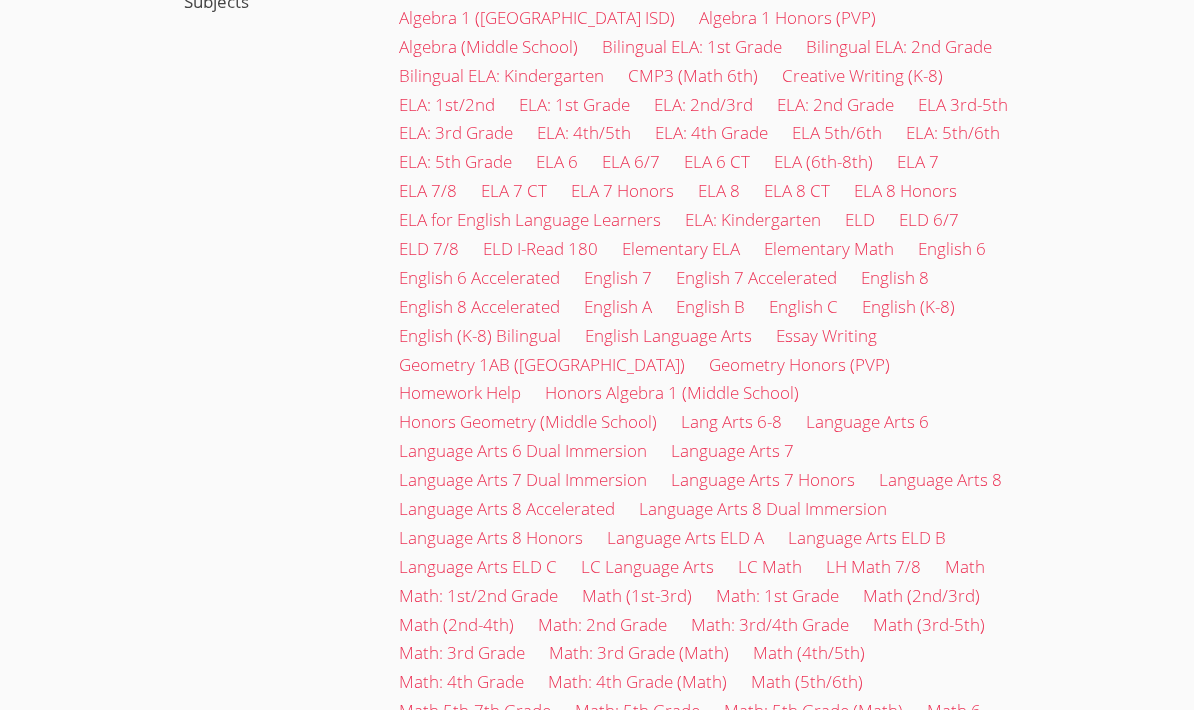 click on "Home Students Programs Tutors Messages Billing Logout Moana Home  ›  Tutors  ›  Ilinke Royse Ilinke Royse Phone Number (517) 500-5247 Education B.A. in Communication/Latin American Studies--Flagler College  Bio I was born and raised in Cape Town, South Africa, and moved to the United States with my family when I was in third grade. I come from a long line of educators, but didn't discover my love for teaching until after attending college. For the past 20 years, I have been teaching elementary school in Florida and Georgia. I also spent two years as an Instructional Literacy Coach. I believe my role as a tutor is to create a space for my students to explore, grow, and learn from their mistakes without fear. I enjoy training for marathons and triathlons, but I also love a good book or playing with my dogs.  Subjects Algebra 1 (East Central ISD) Algebra 1 Honors (PVP) Algebra (Middle School) Bilingual ELA: 1st Grade Bilingual ELA: 2nd Grade Bilingual ELA: Kindergarten CMP3 (Math 6th) Creative Writing (K-8)" at bounding box center [597, -453] 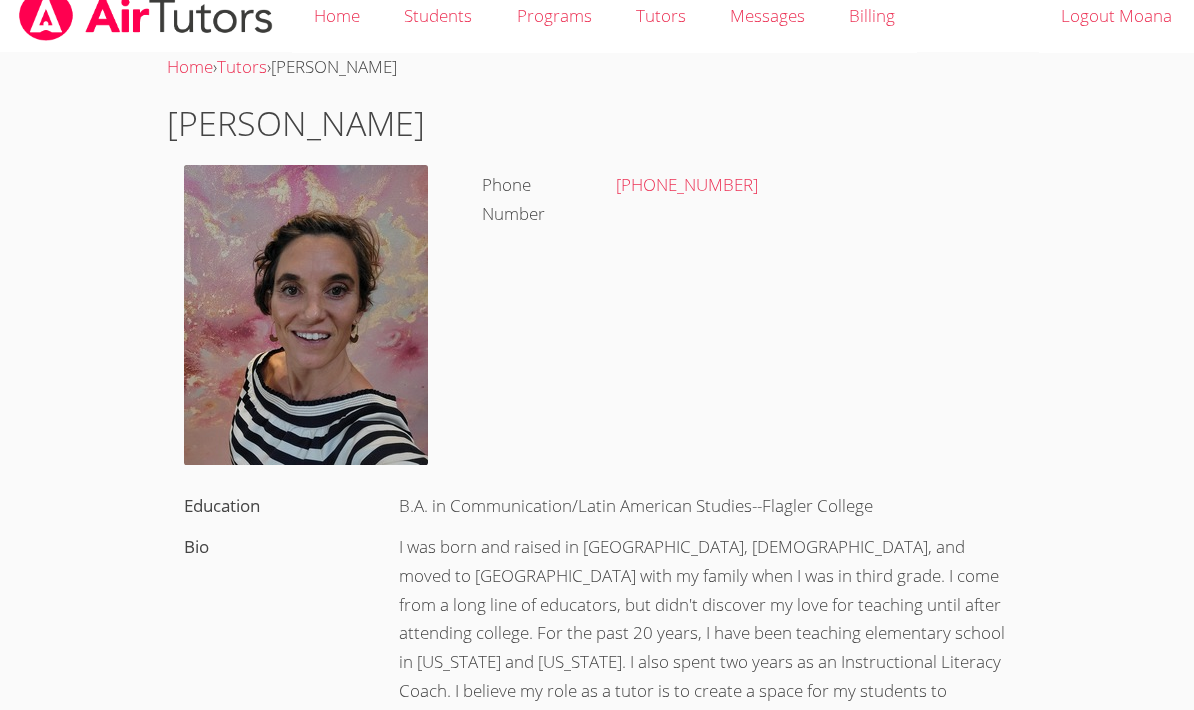 scroll, scrollTop: 0, scrollLeft: 0, axis: both 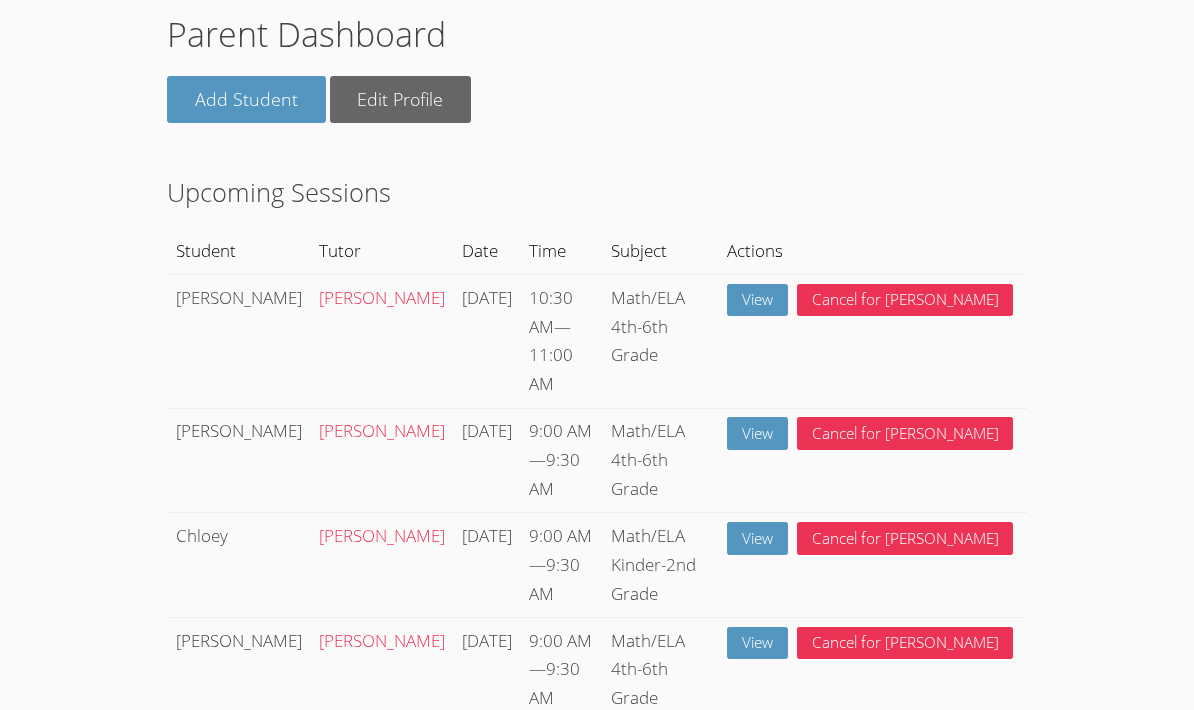 click on "View" at bounding box center (757, 300) 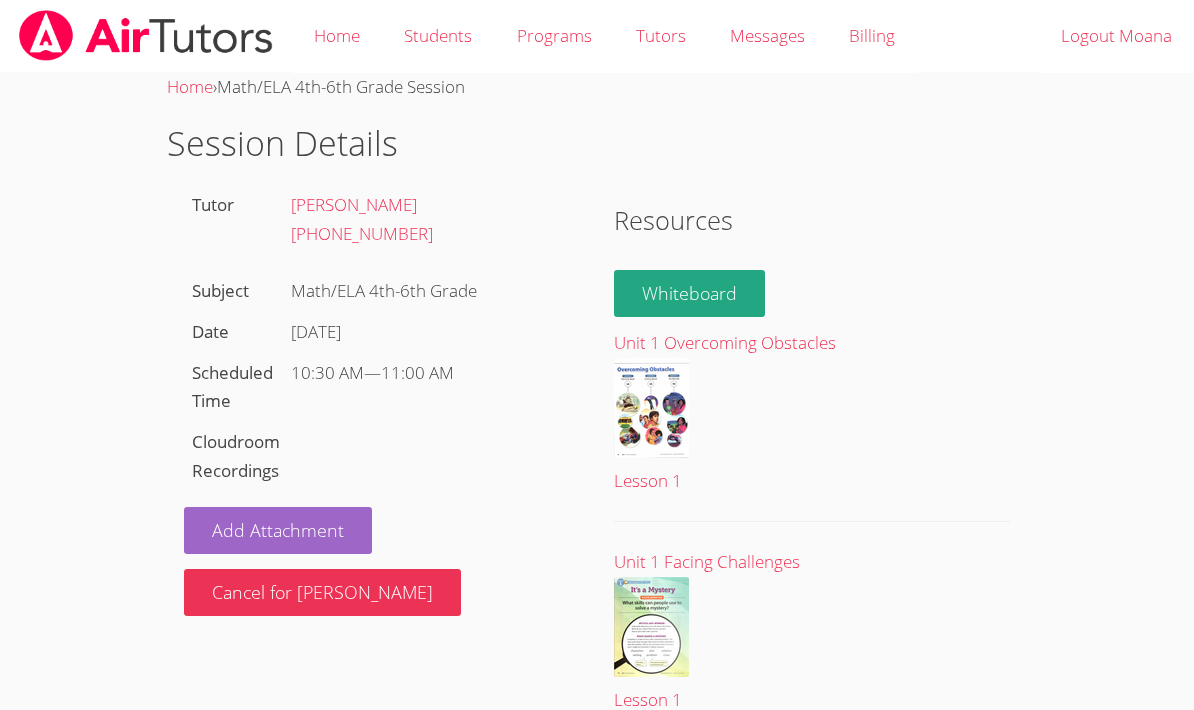 click at bounding box center [651, 408] 